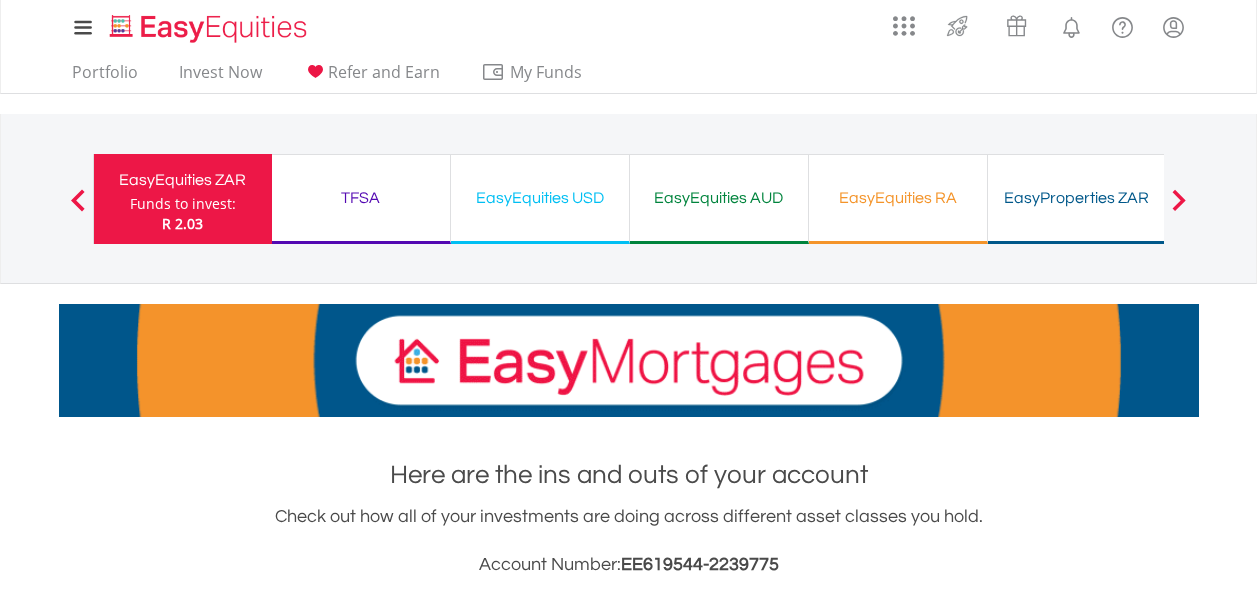 scroll, scrollTop: 0, scrollLeft: 0, axis: both 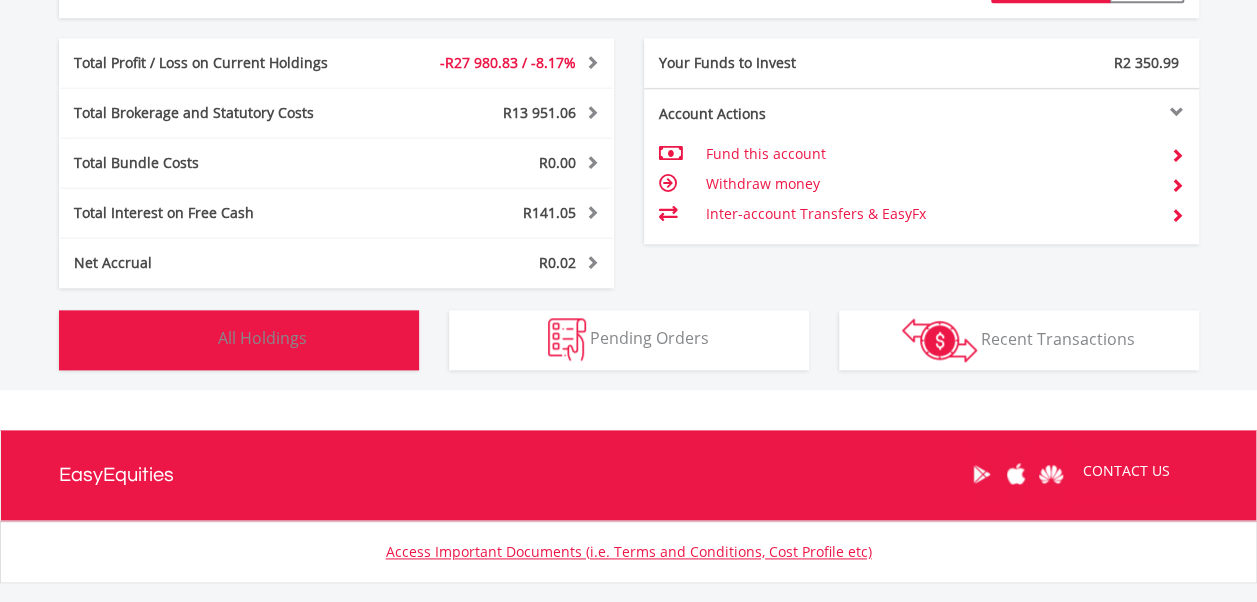 click on "Holdings
All Holdings" at bounding box center [239, 340] 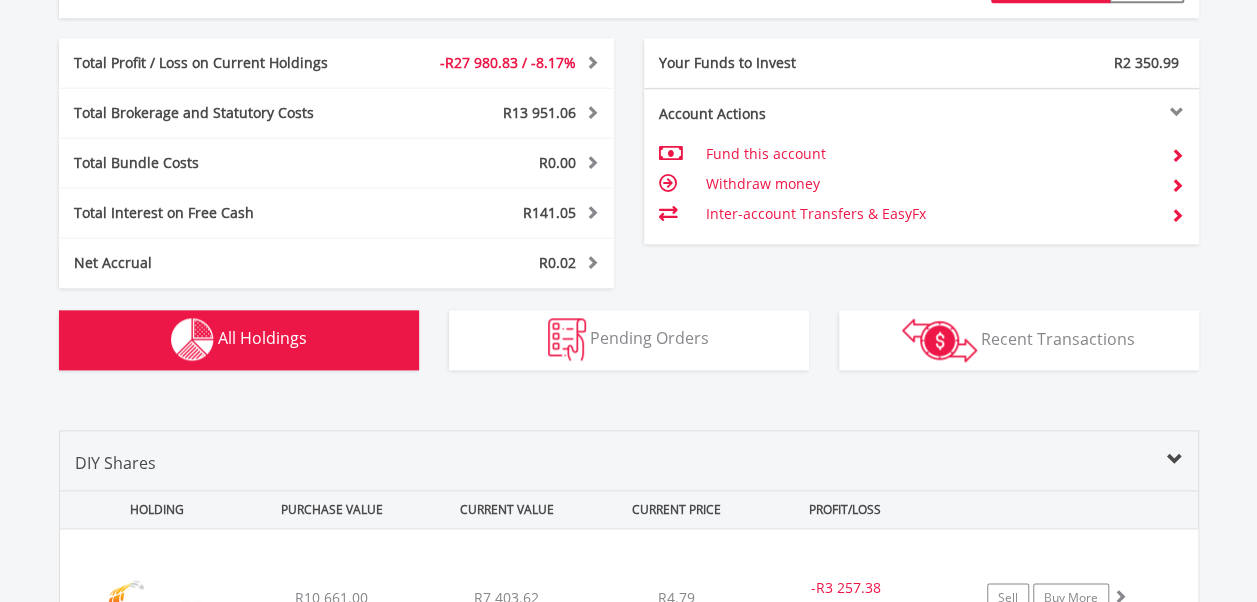 scroll, scrollTop: 1482, scrollLeft: 0, axis: vertical 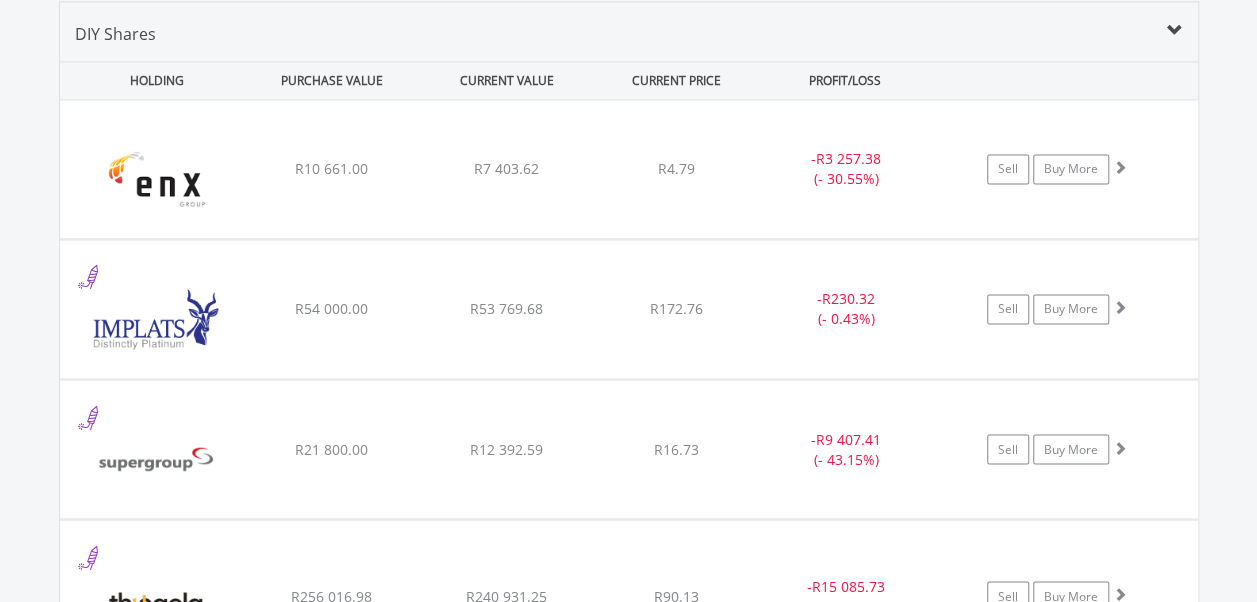 type 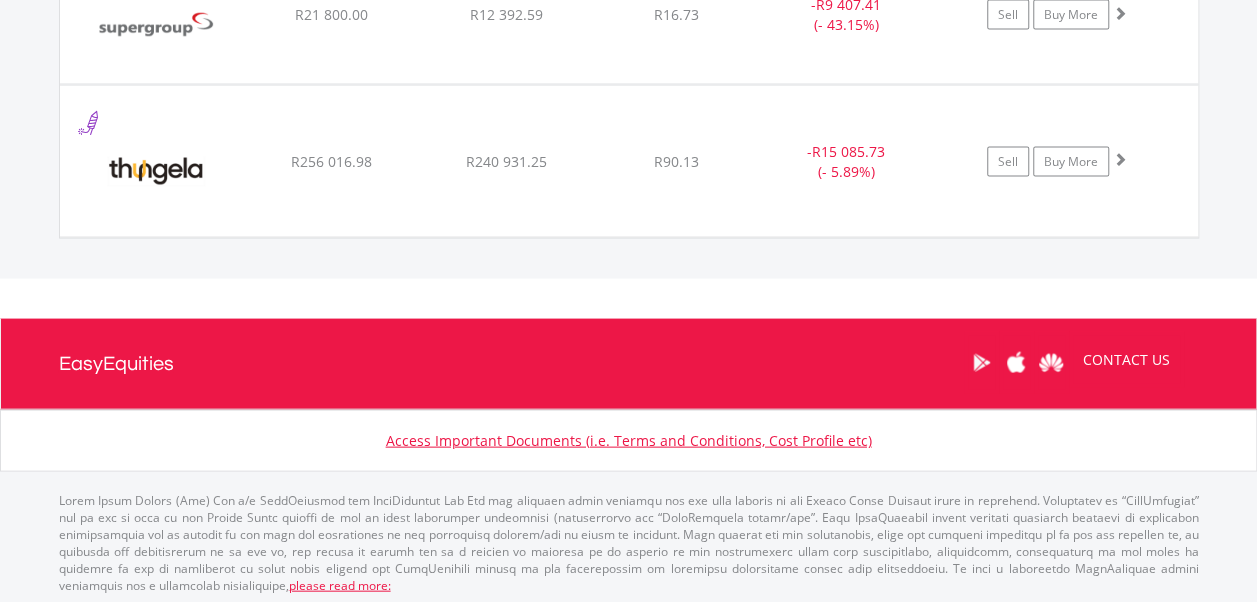 scroll, scrollTop: 1389, scrollLeft: 0, axis: vertical 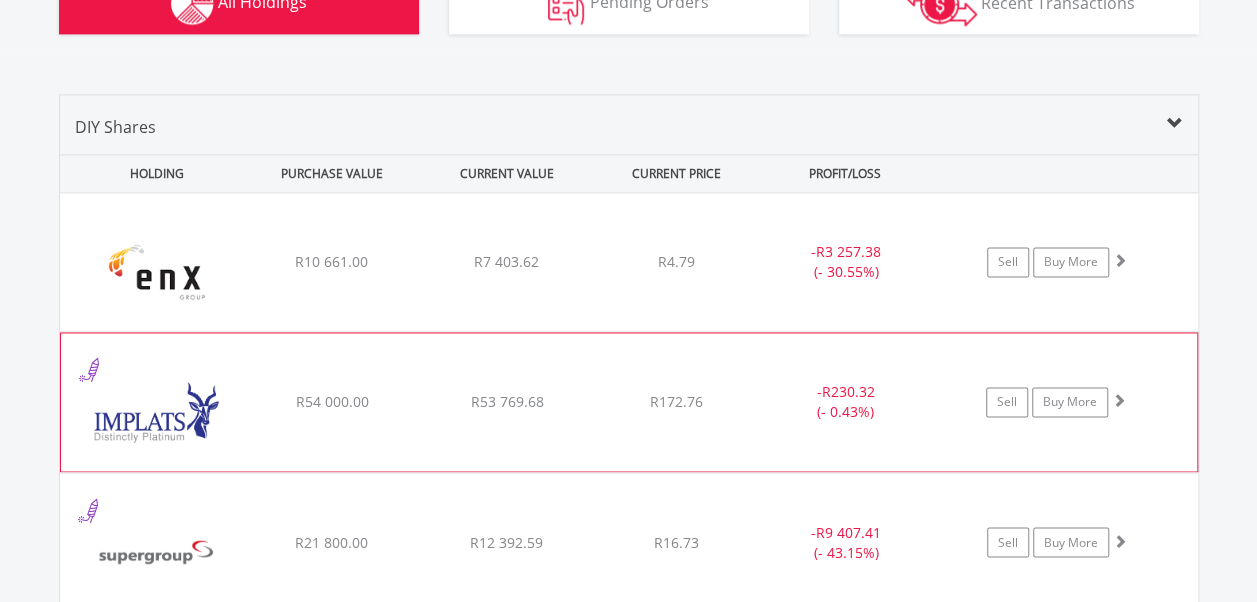 click at bounding box center [1119, 400] 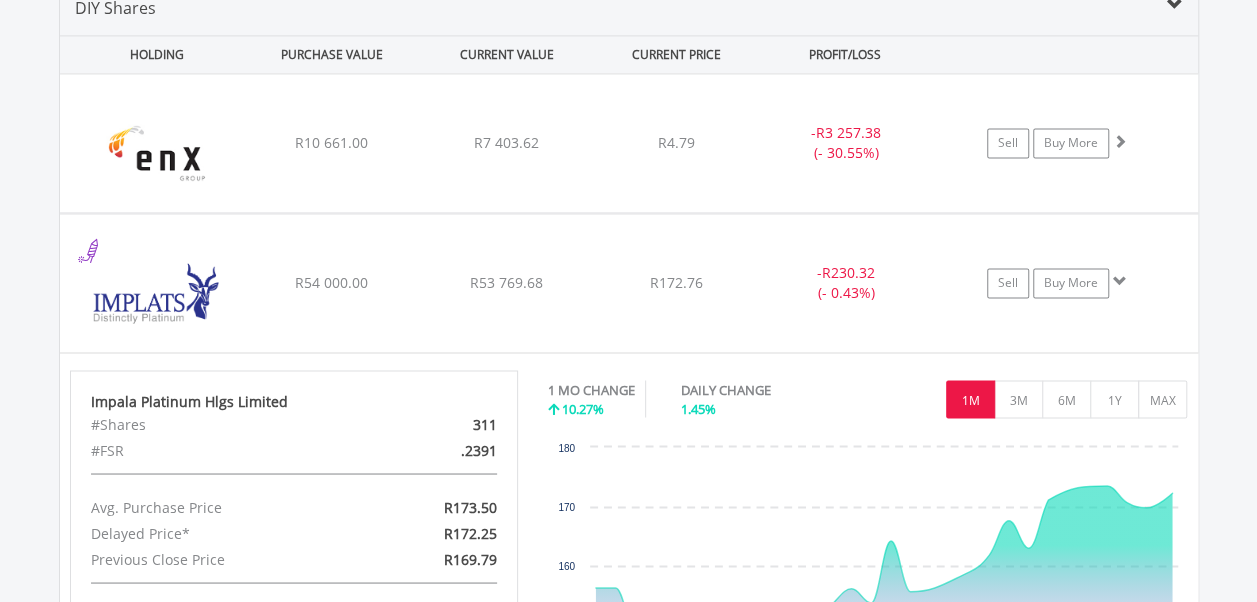 scroll, scrollTop: 1509, scrollLeft: 0, axis: vertical 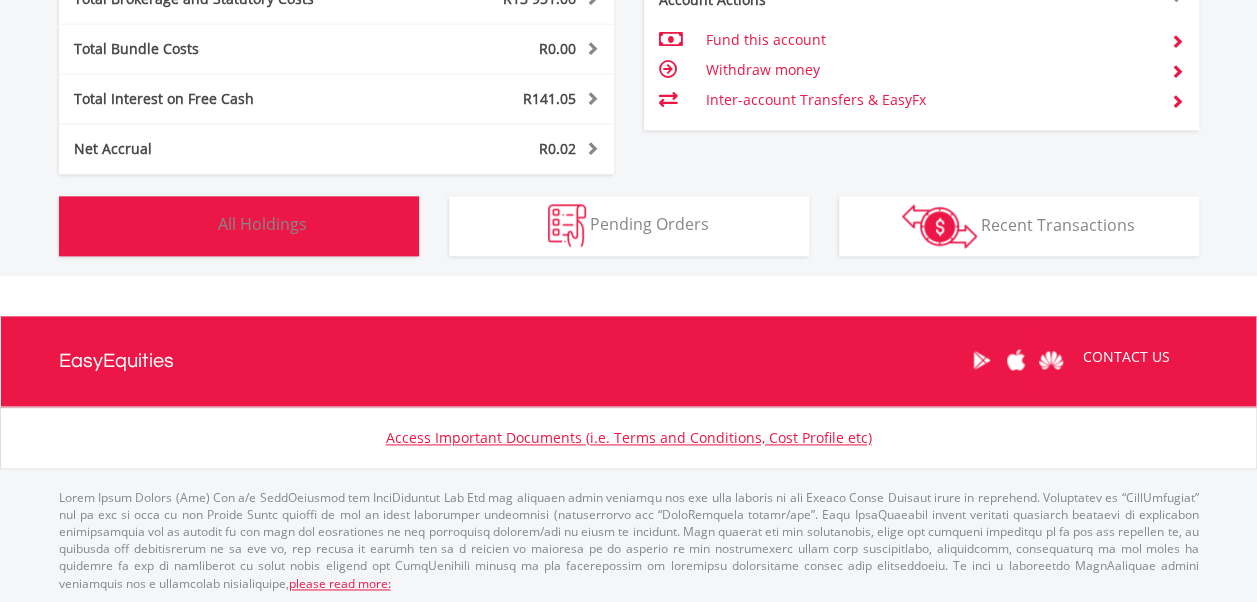 click on "Holdings
All Holdings" at bounding box center (239, 226) 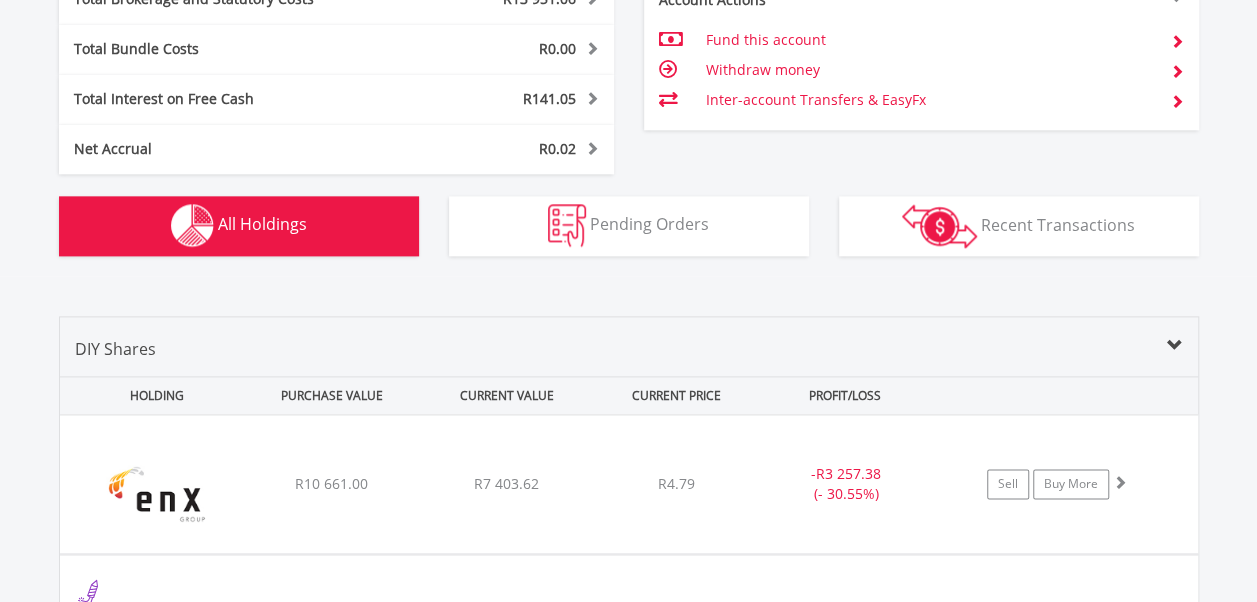 scroll, scrollTop: 1482, scrollLeft: 0, axis: vertical 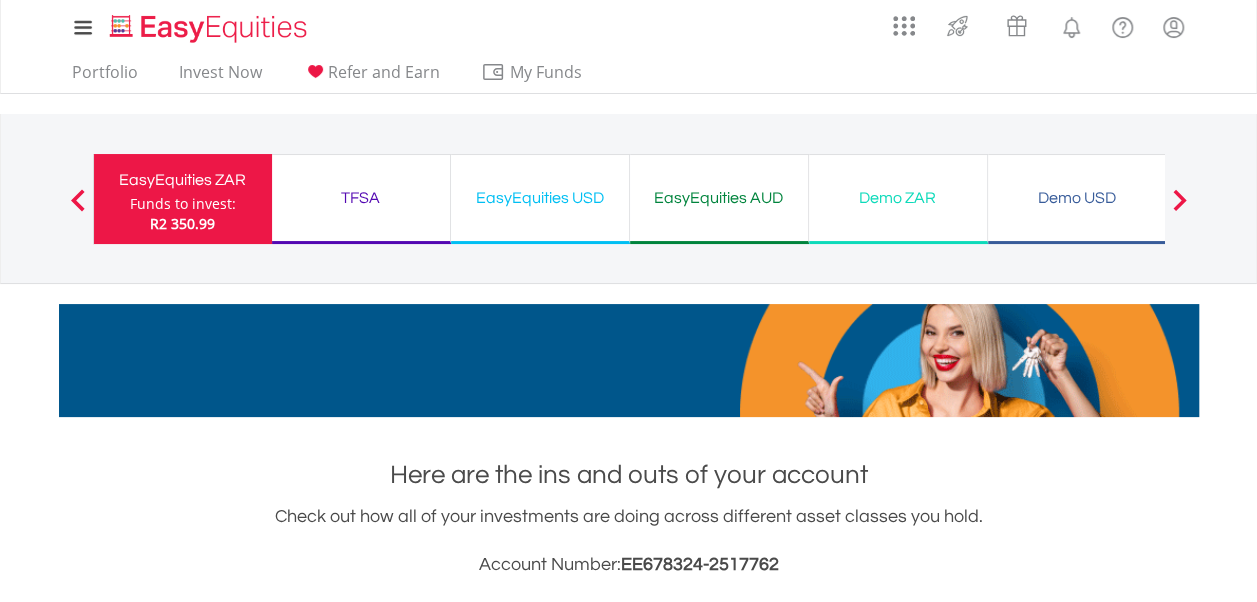 type 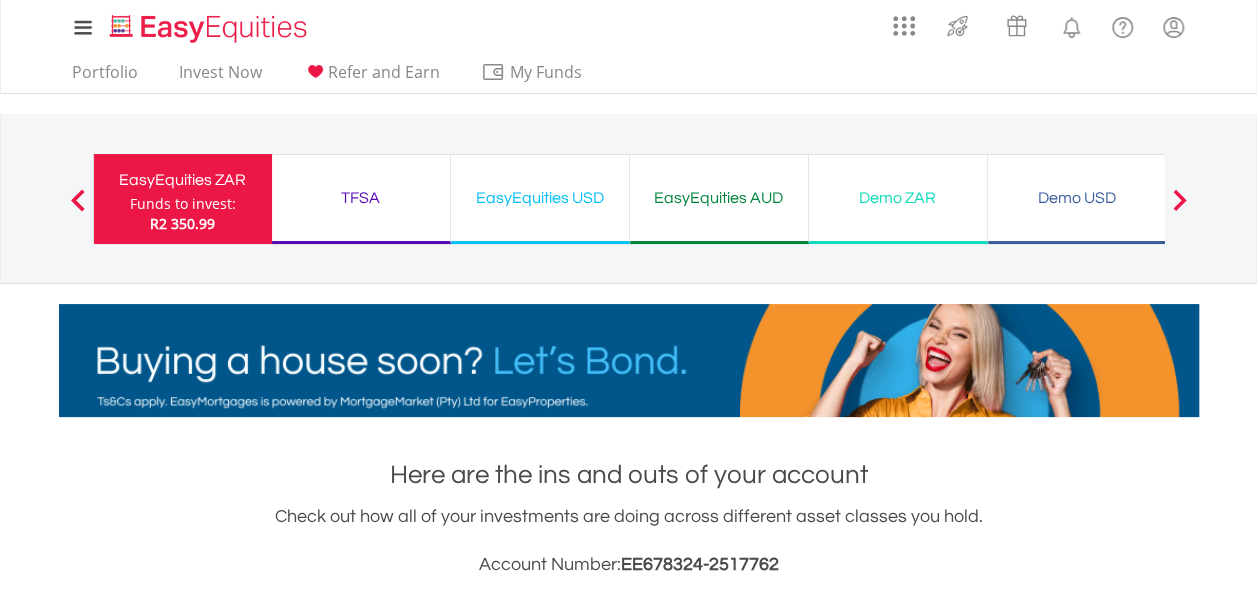 click on "Holdings
All Holdings" at bounding box center (239, 1393) 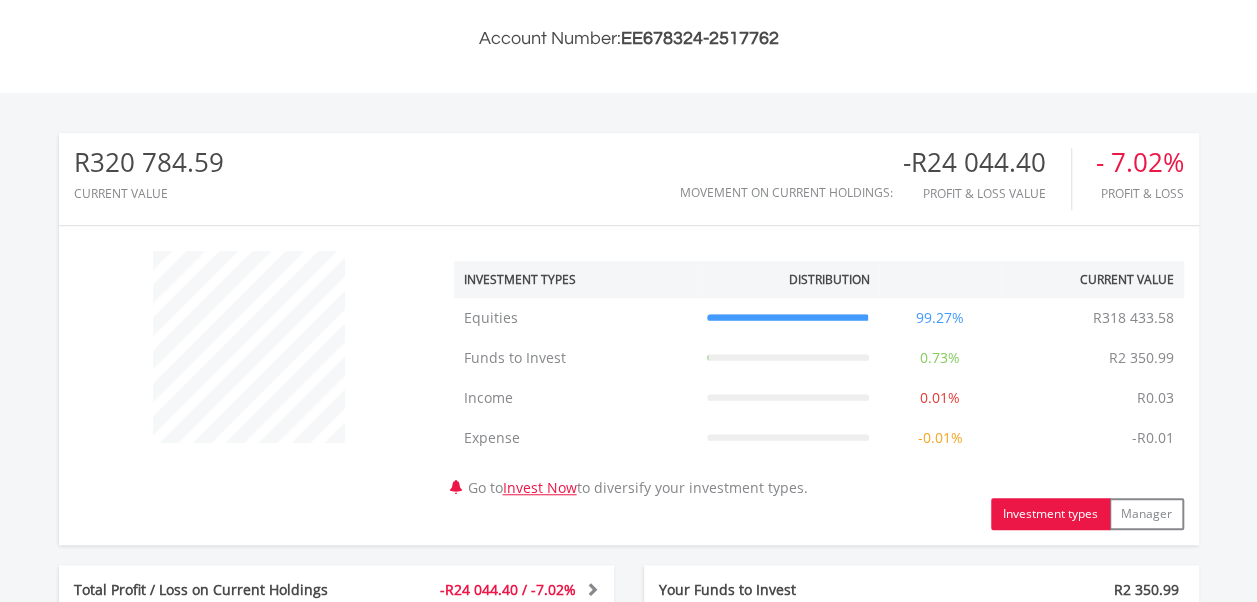 scroll, scrollTop: 1053, scrollLeft: 0, axis: vertical 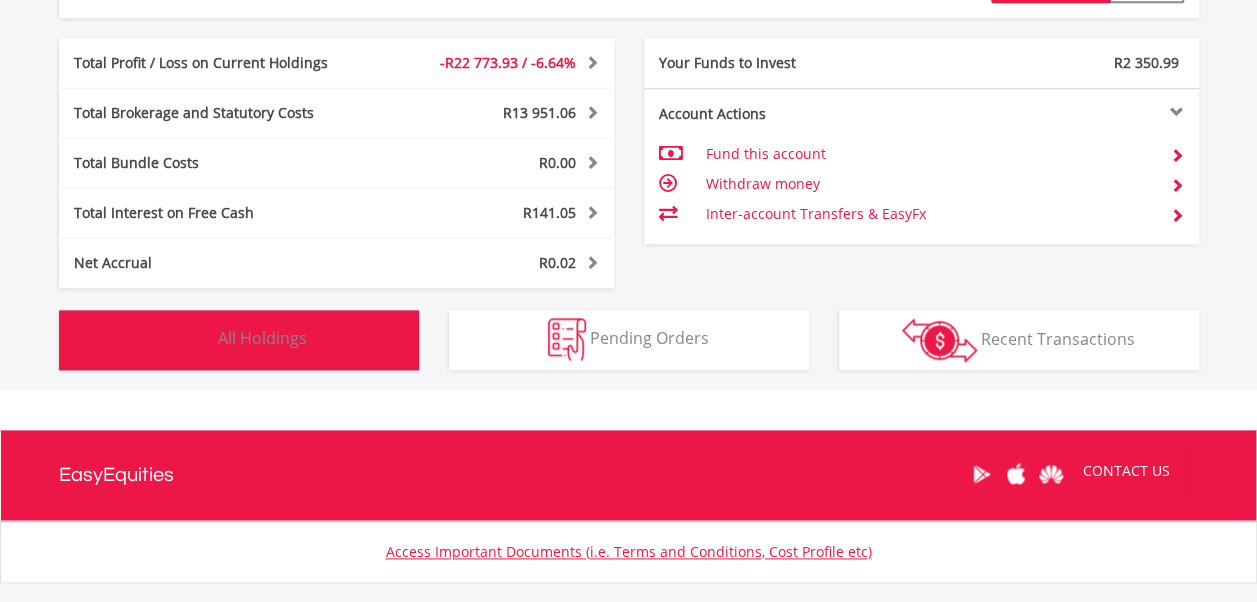 click on "Holdings
All Holdings" at bounding box center (239, 340) 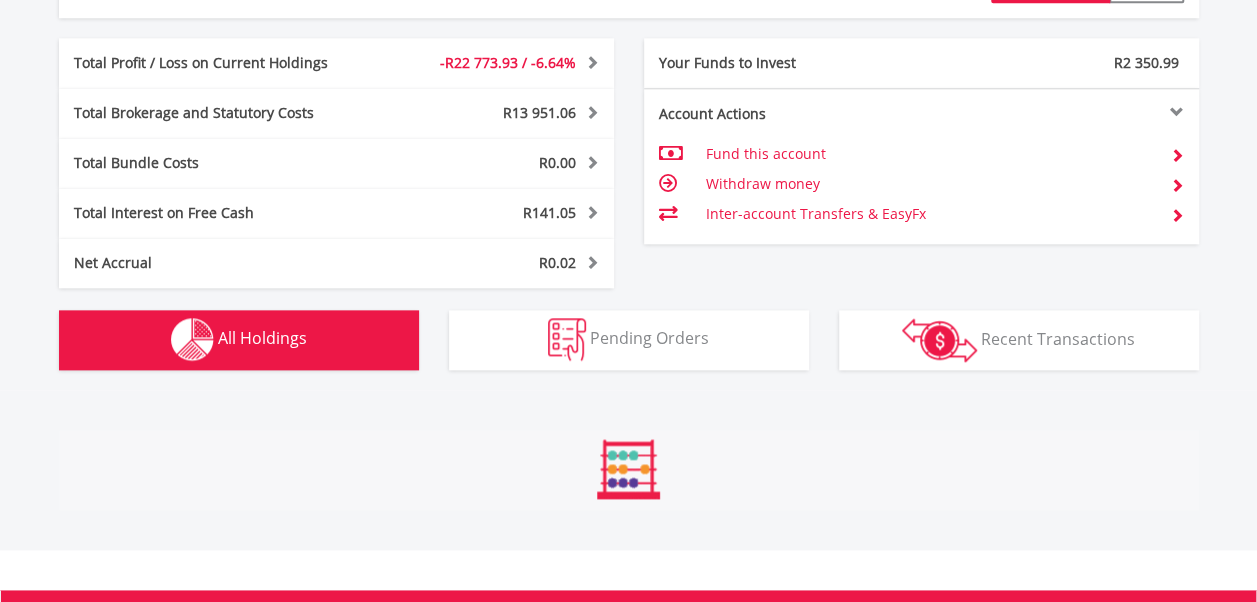 scroll, scrollTop: 1482, scrollLeft: 0, axis: vertical 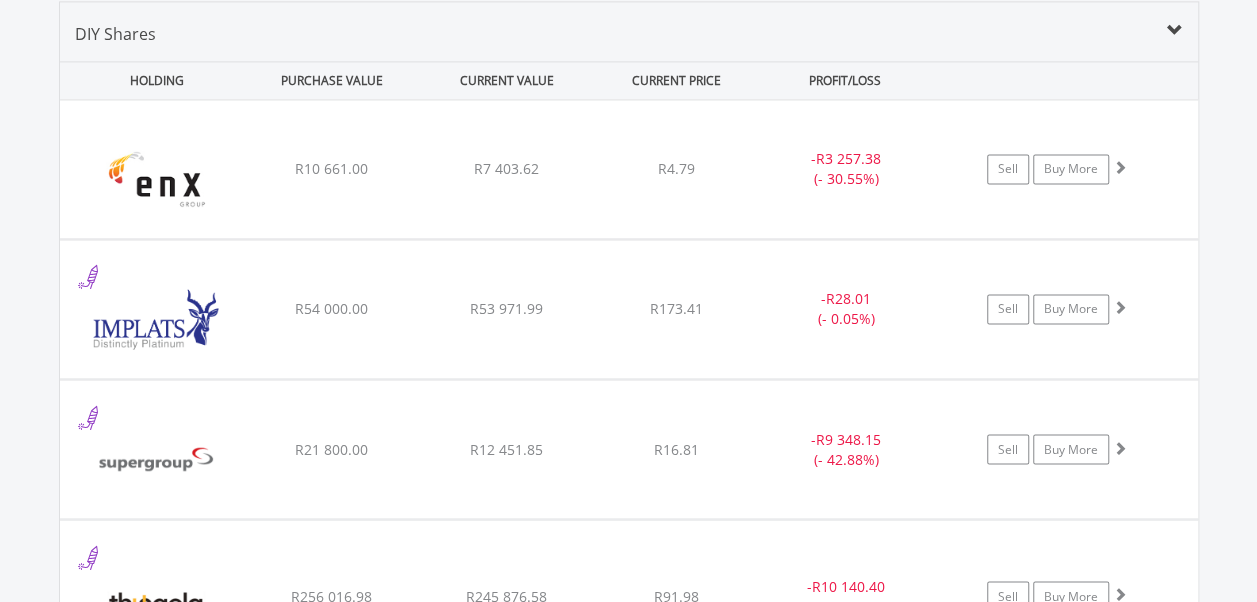 type 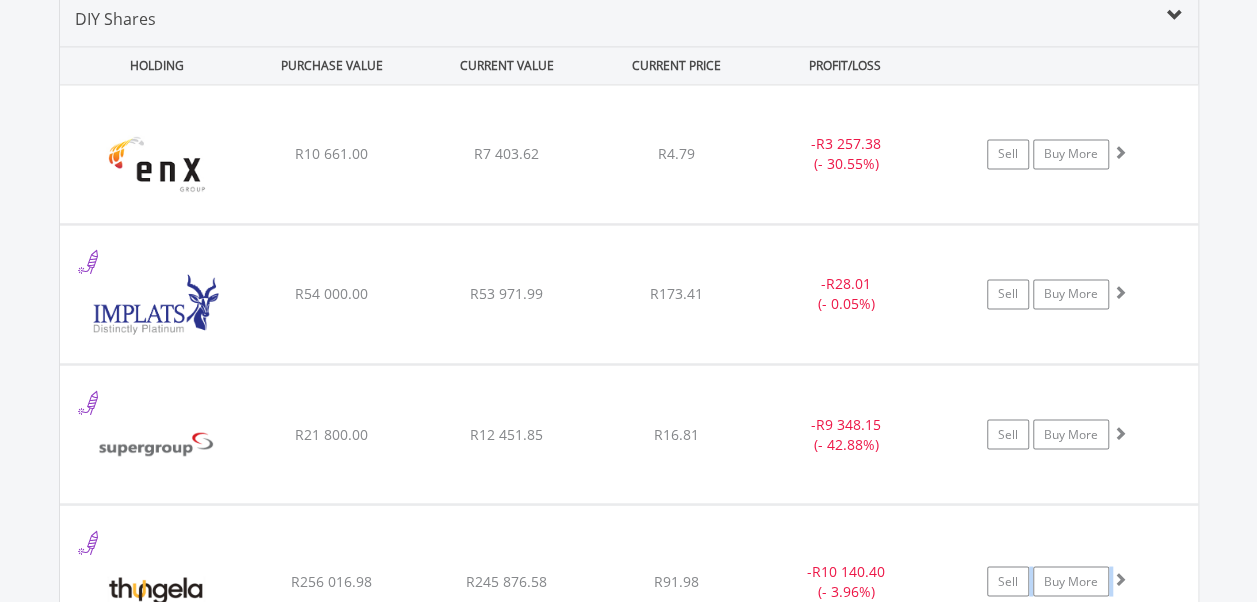 drag, startPoint x: 1256, startPoint y: 584, endPoint x: 1268, endPoint y: 591, distance: 13.892444 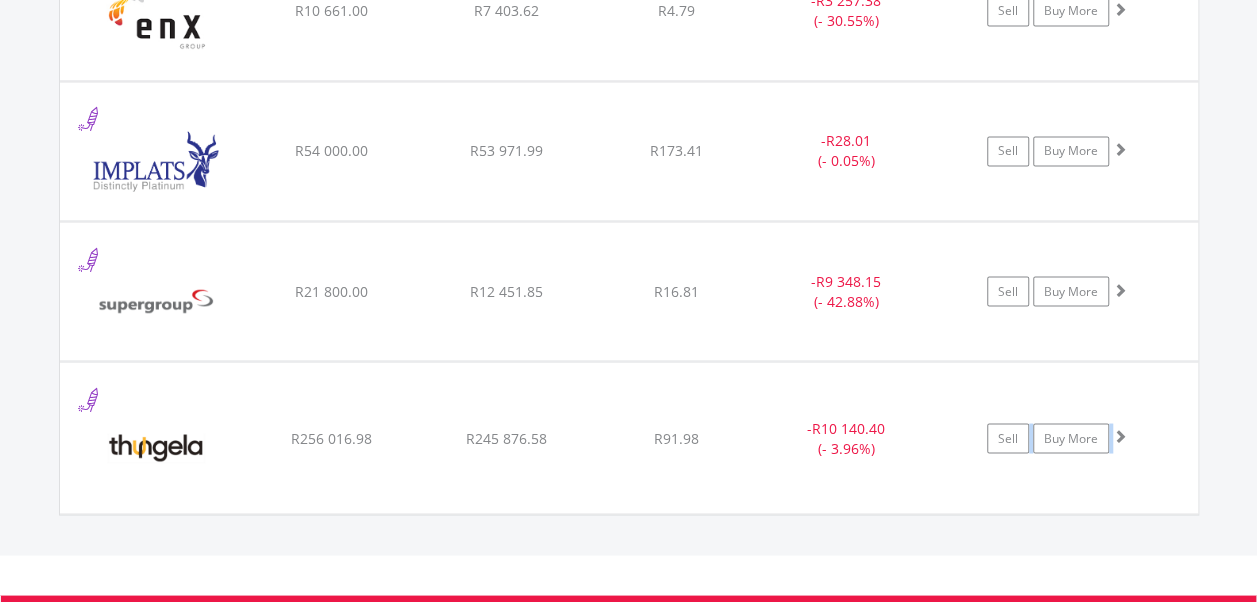 scroll, scrollTop: 1664, scrollLeft: 0, axis: vertical 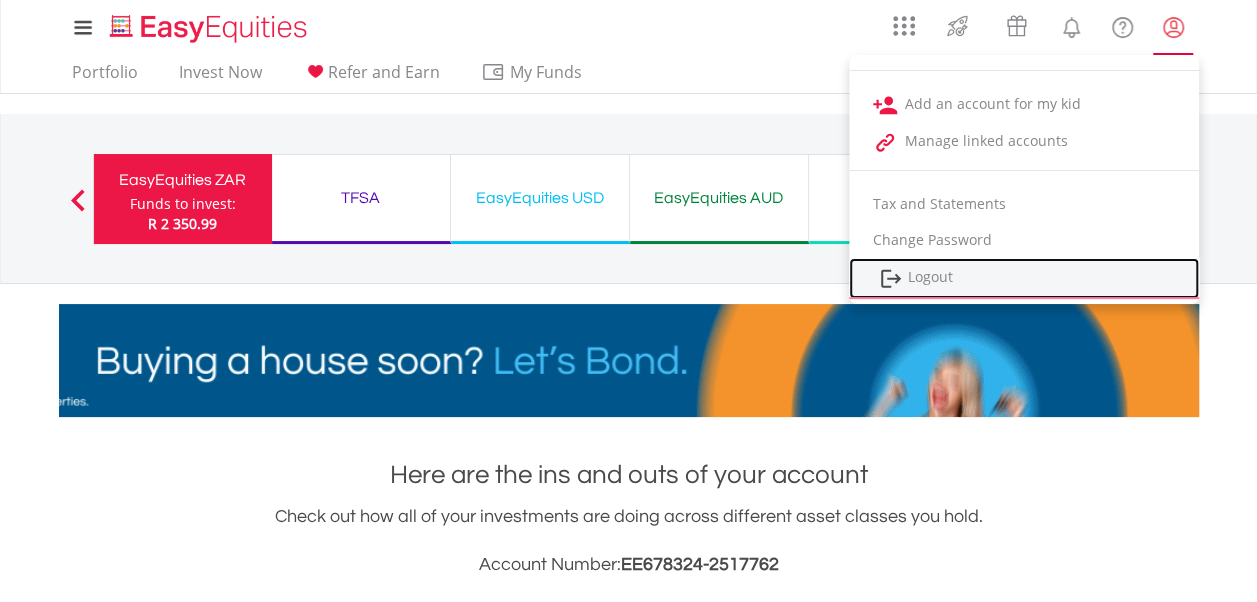click on "Logout" at bounding box center [1024, 278] 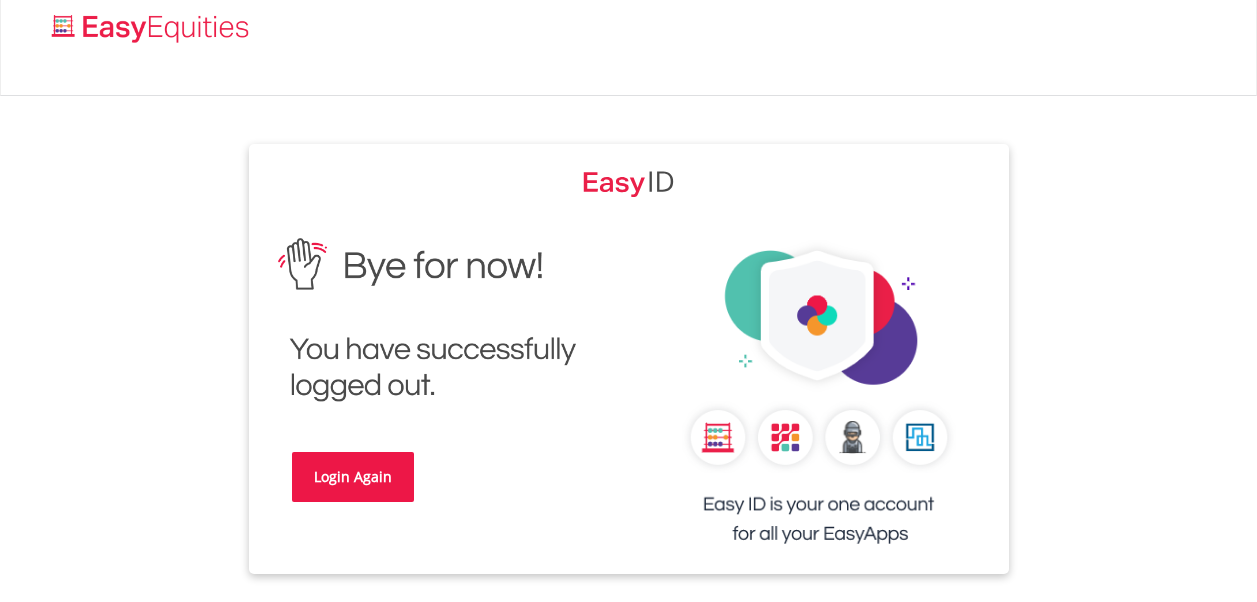 scroll, scrollTop: 0, scrollLeft: 0, axis: both 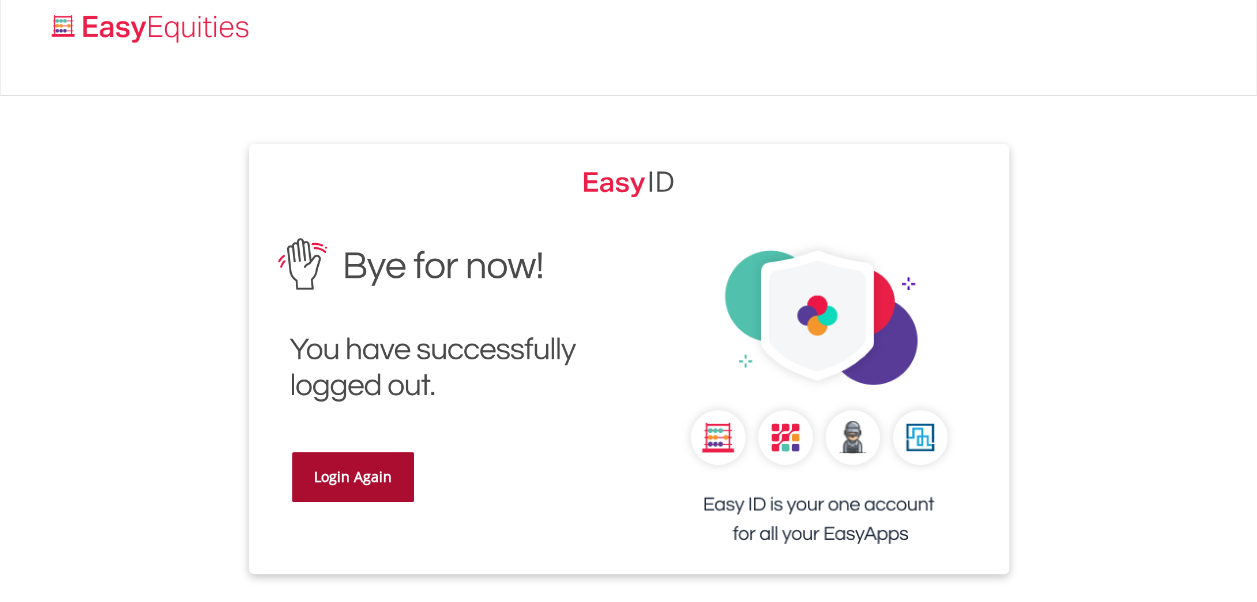 click on "Login Again" at bounding box center (353, 477) 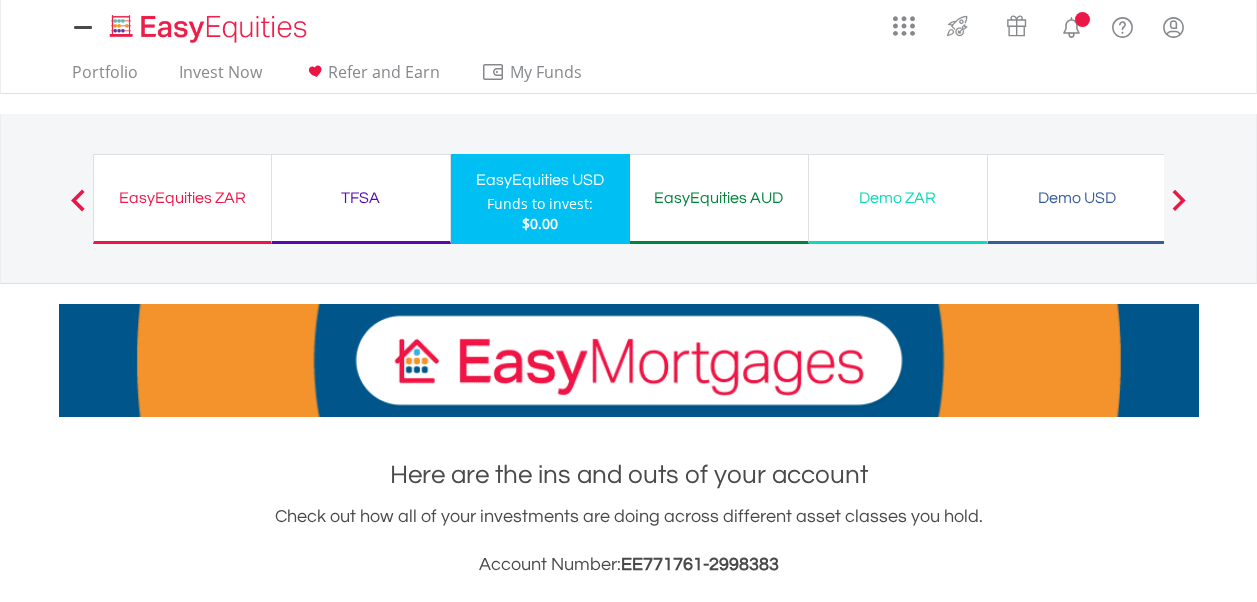 scroll, scrollTop: 0, scrollLeft: 0, axis: both 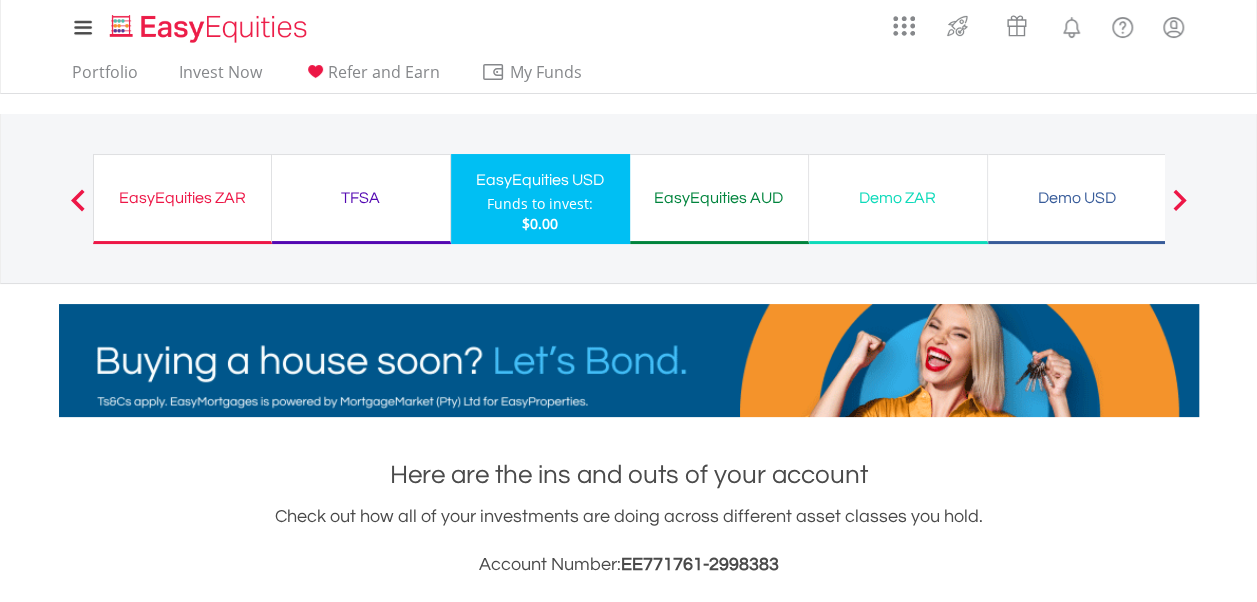 click on "EasyEquities ZAR" at bounding box center (182, 198) 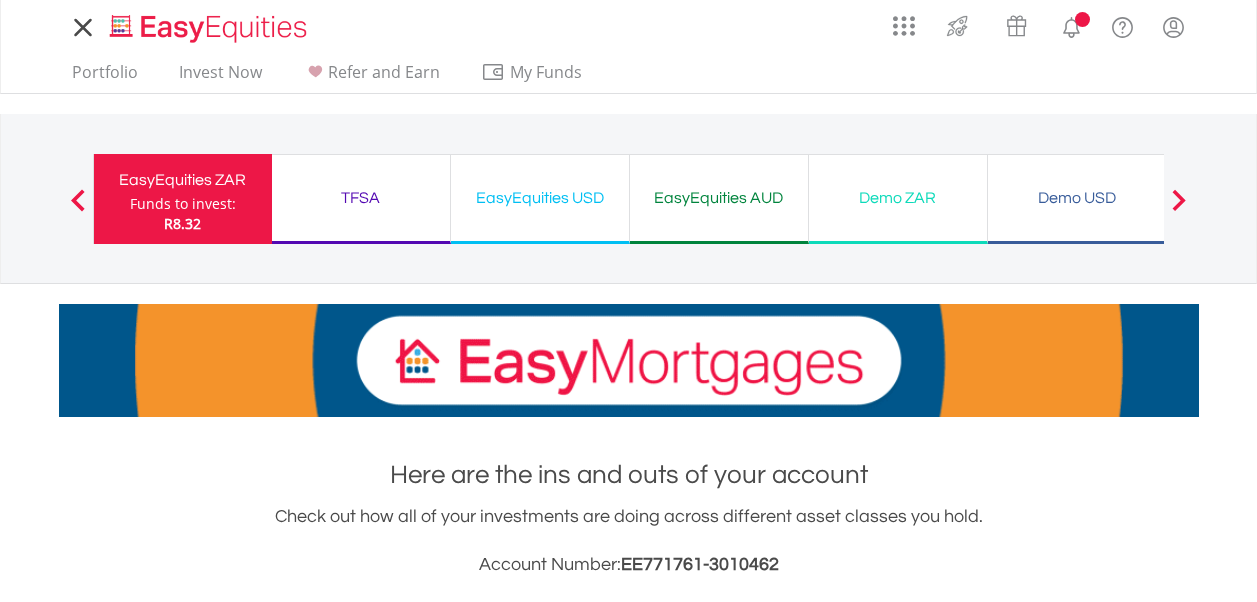 scroll, scrollTop: 0, scrollLeft: 0, axis: both 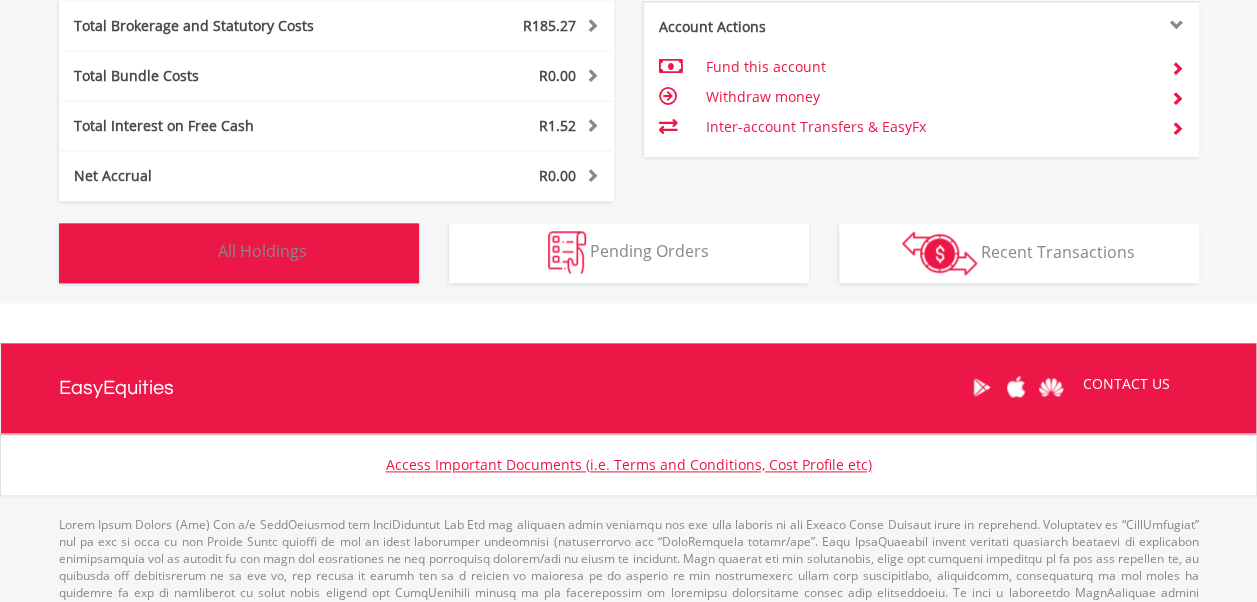 click on "All Holdings" at bounding box center (262, 251) 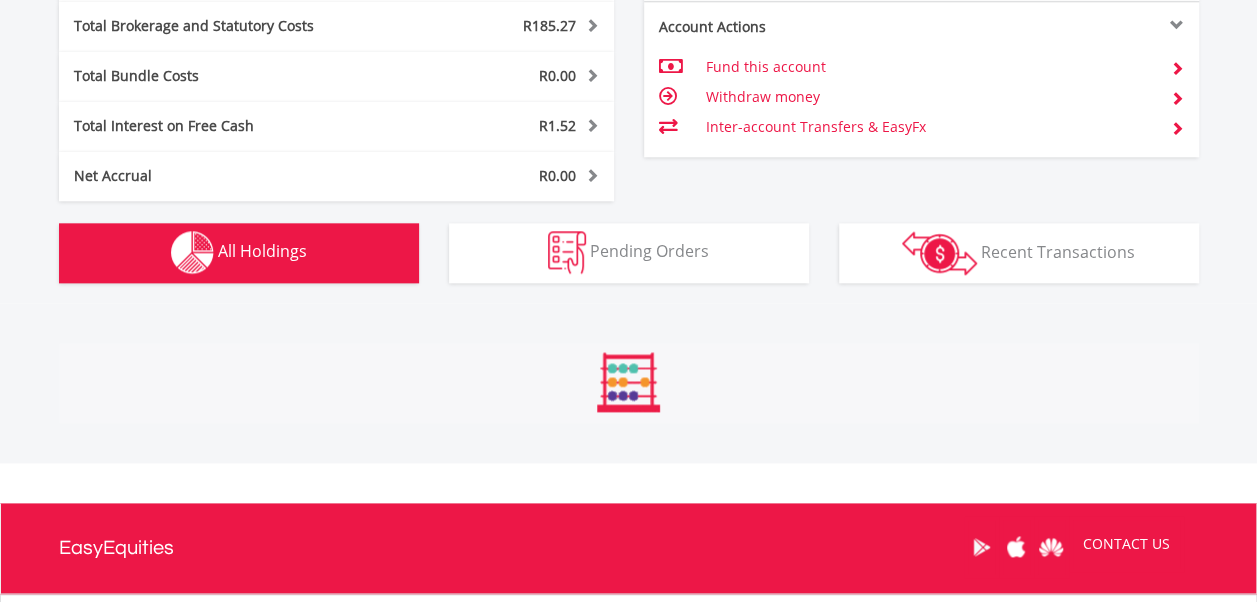 scroll, scrollTop: 1190, scrollLeft: 0, axis: vertical 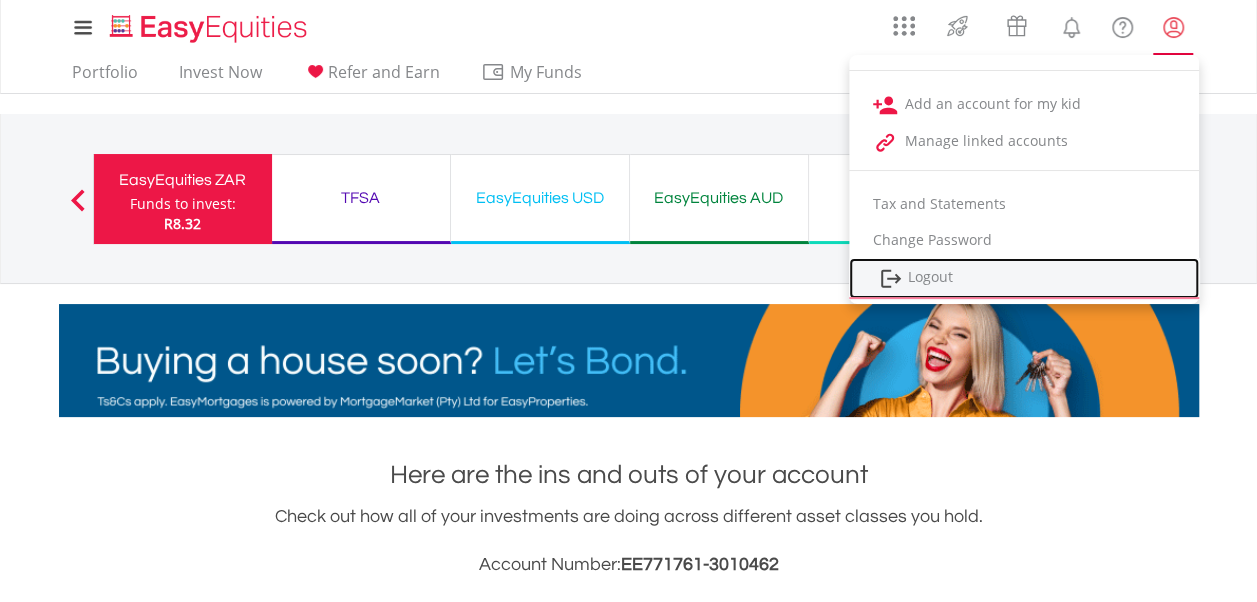 click on "Logout" at bounding box center [1024, 278] 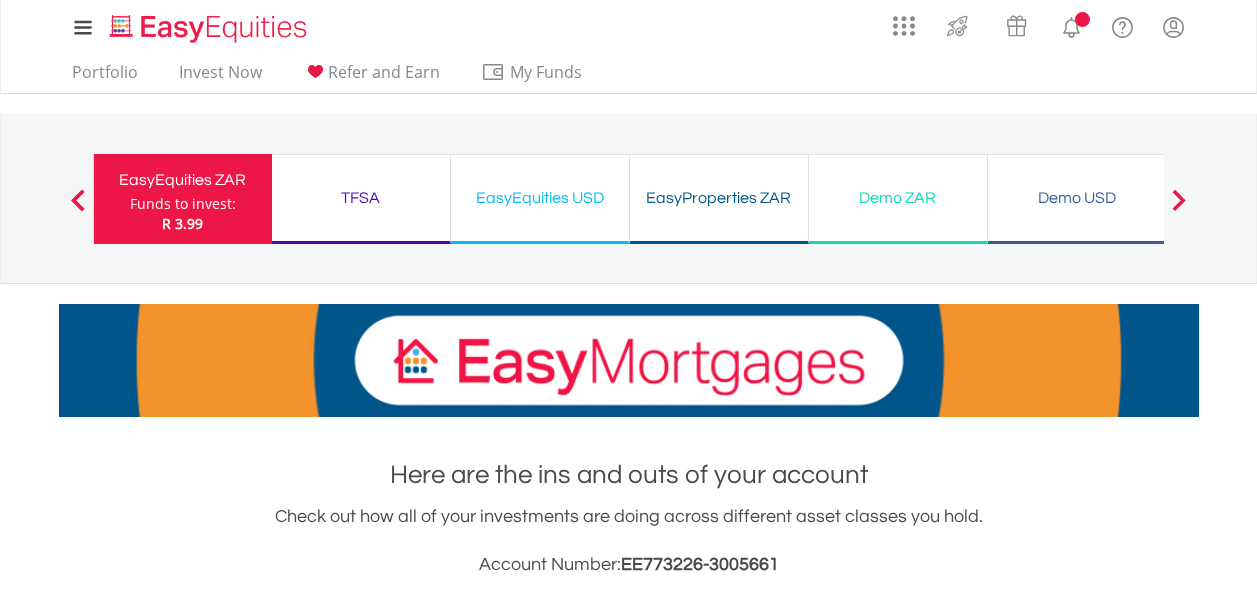 scroll, scrollTop: 0, scrollLeft: 0, axis: both 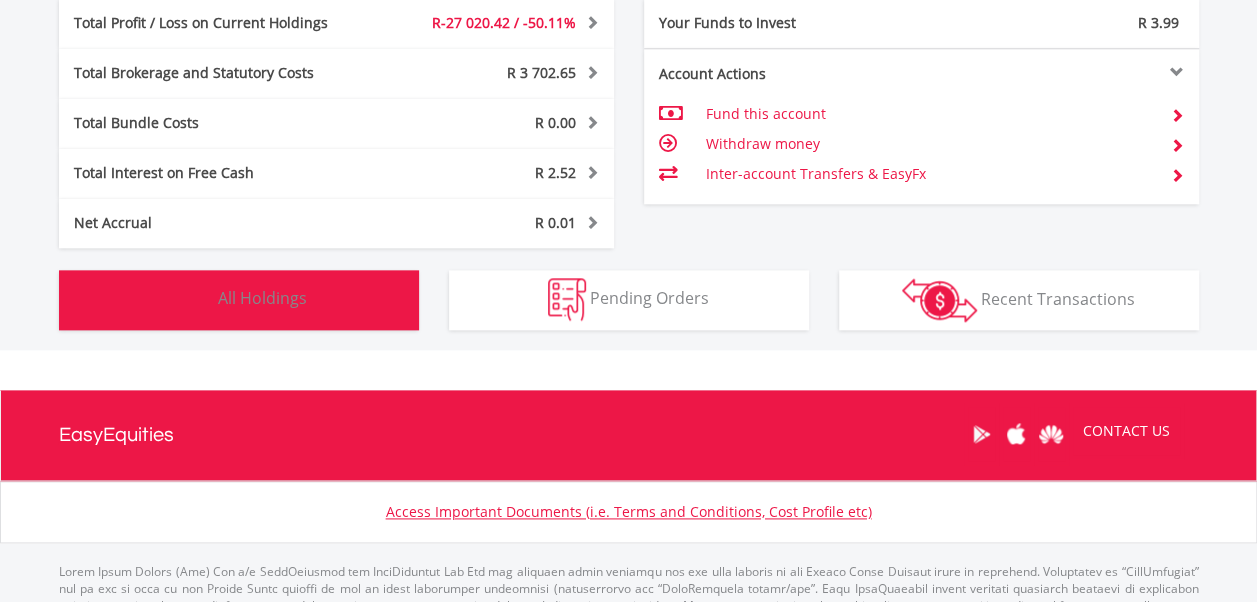 click on "Holdings
All Holdings" at bounding box center [239, 300] 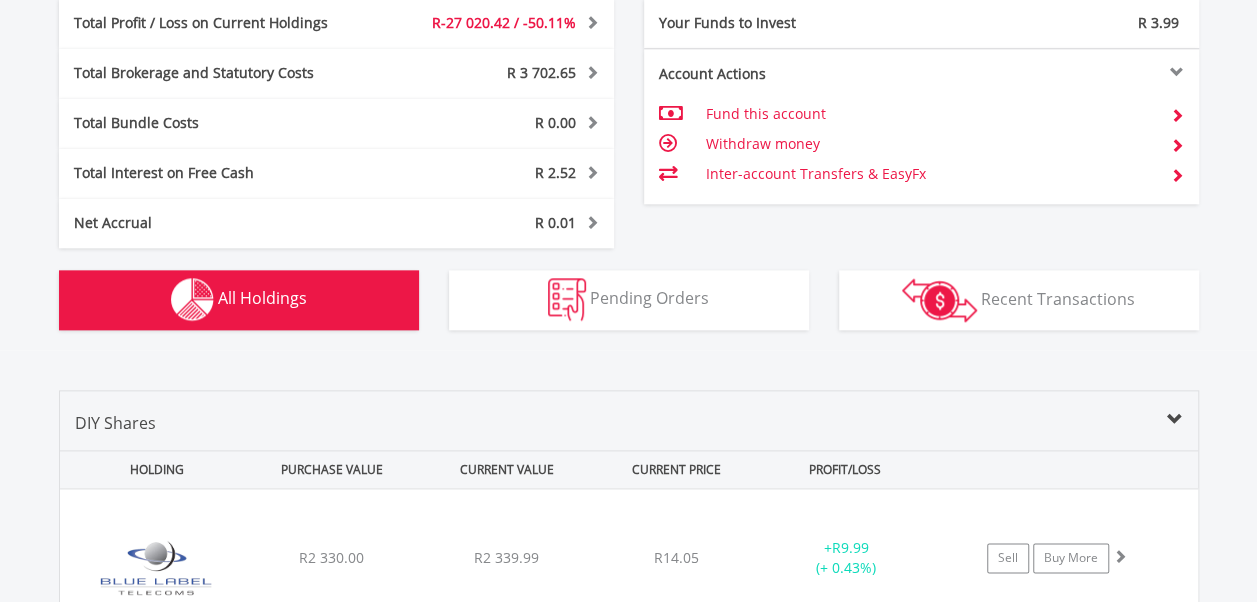 scroll, scrollTop: 1442, scrollLeft: 0, axis: vertical 